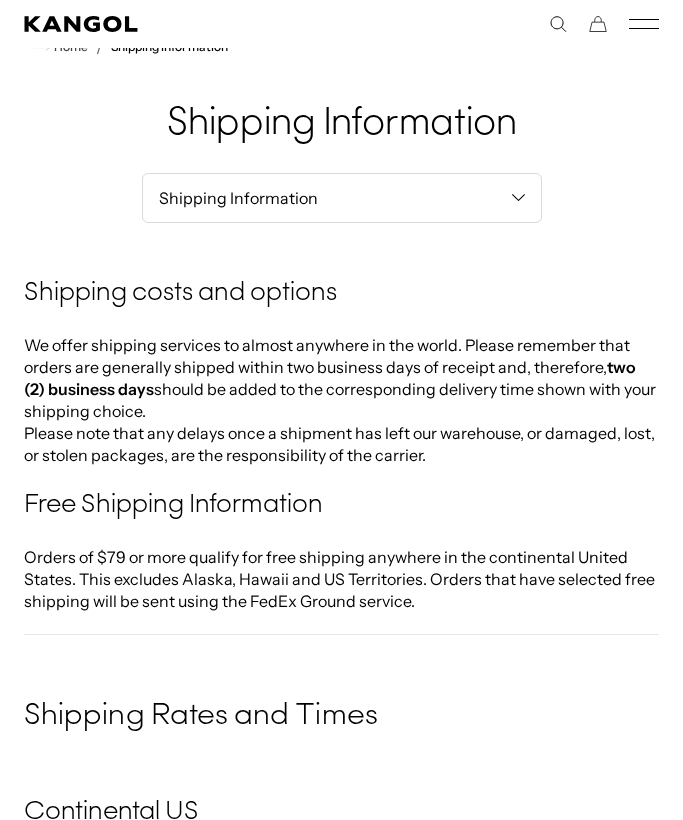 scroll, scrollTop: 0, scrollLeft: 0, axis: both 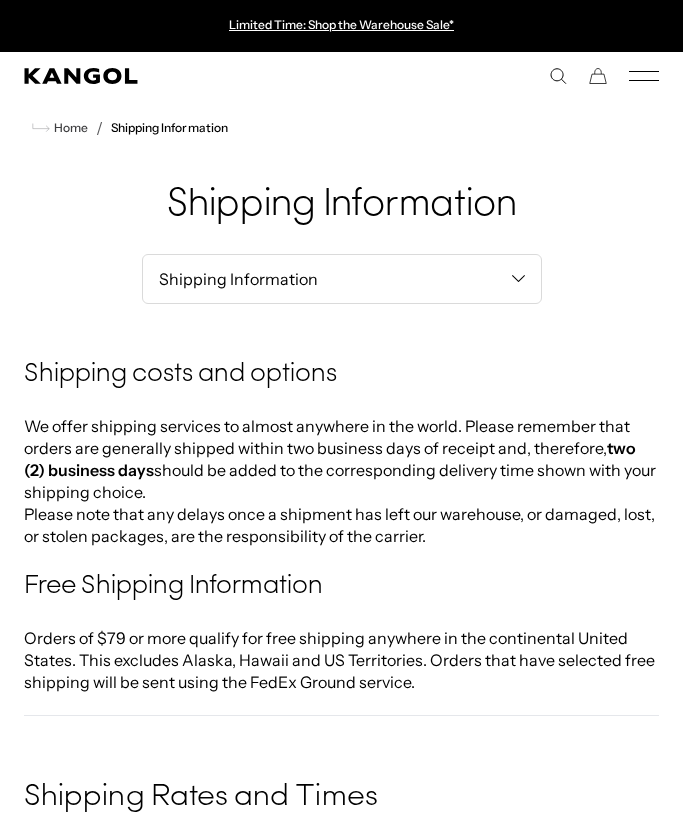 click at bounding box center (644, 76) 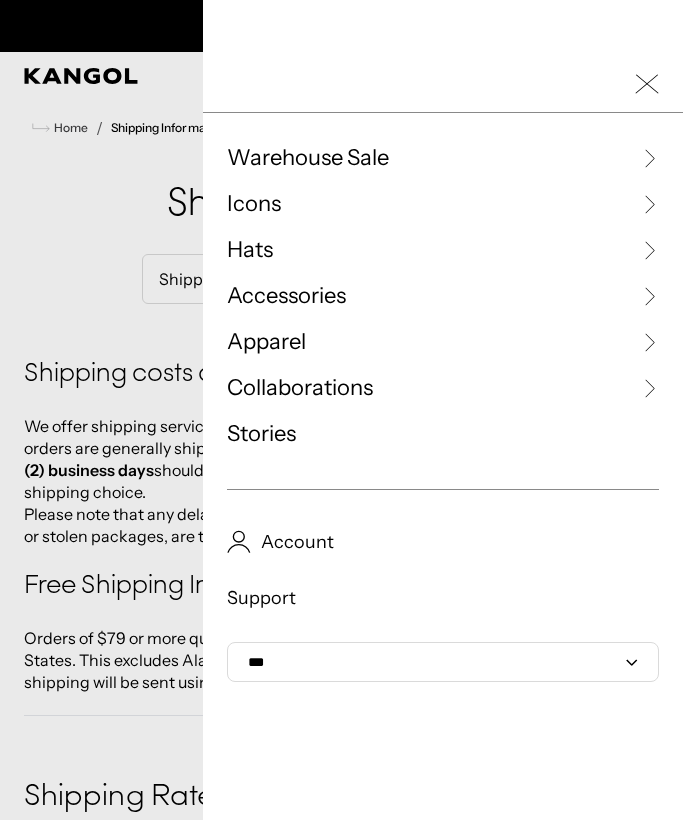 click at bounding box center [649, 158] 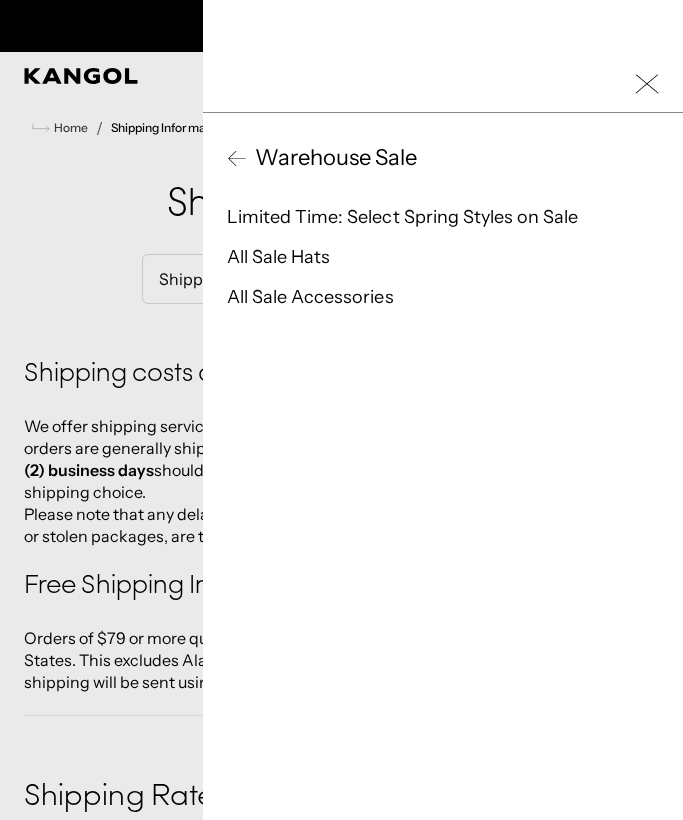 click on "Limited Time: Select Spring Styles on Sale" at bounding box center [402, 217] 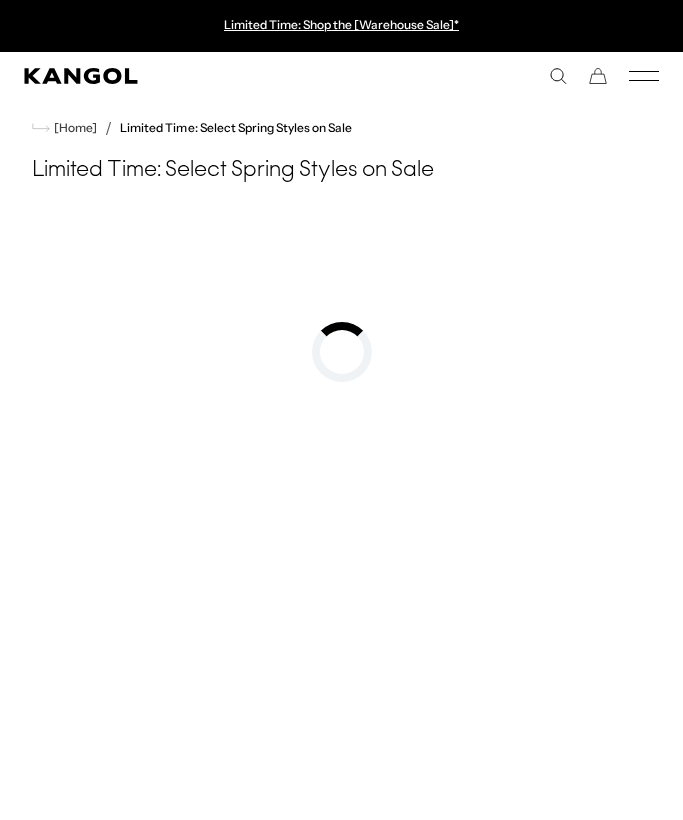 scroll, scrollTop: 0, scrollLeft: 0, axis: both 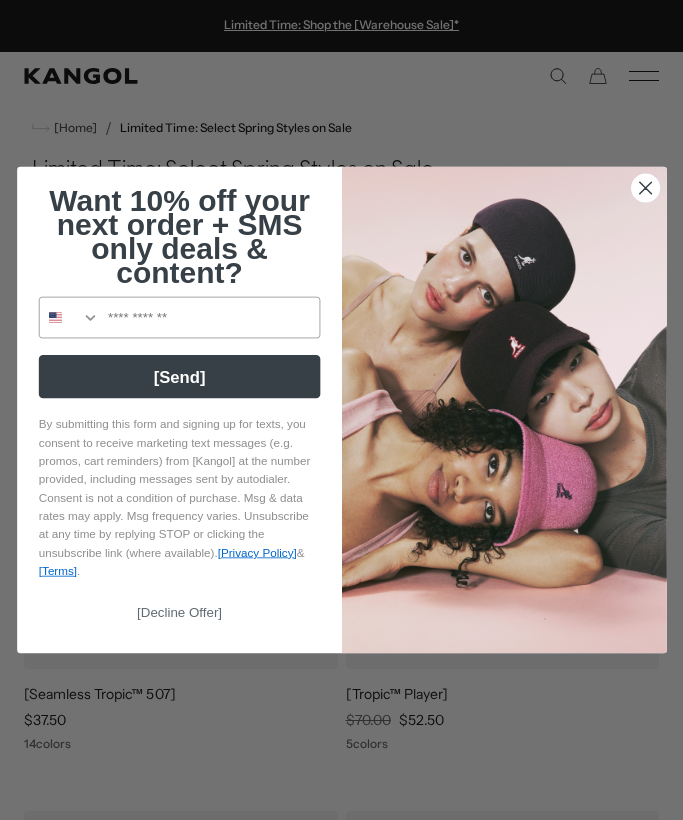 click at bounding box center [645, 188] 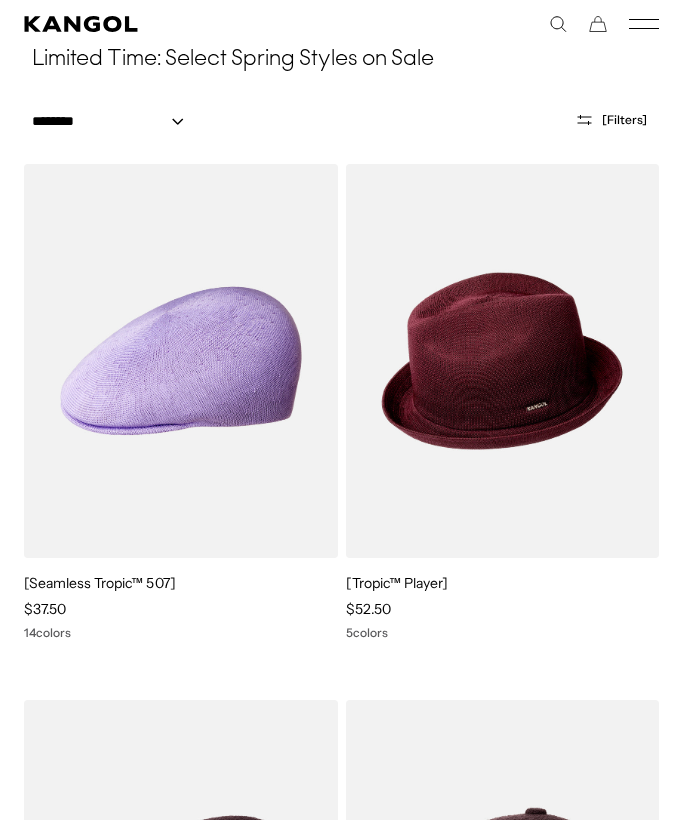 scroll, scrollTop: 0, scrollLeft: 0, axis: both 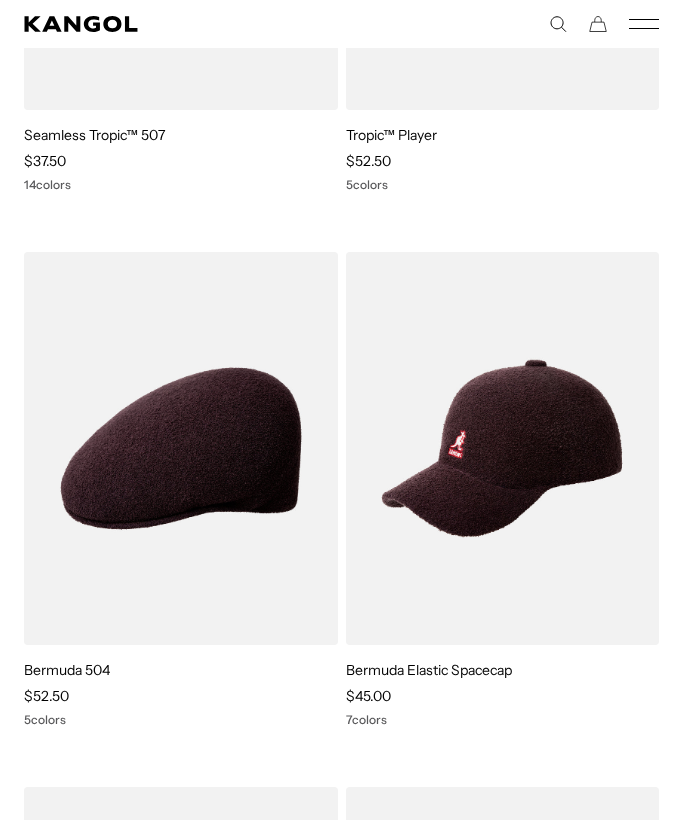 click at bounding box center (0, 0) 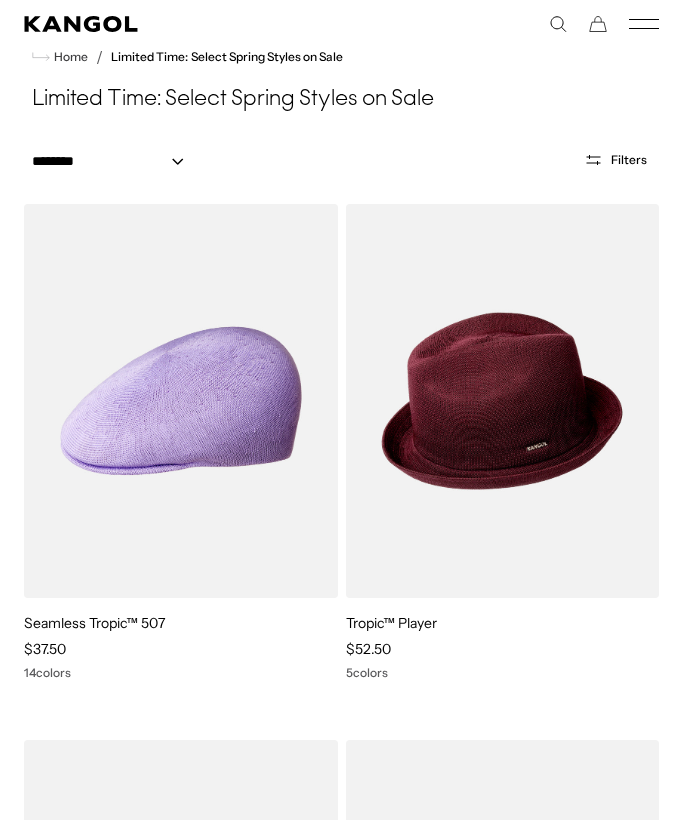 scroll, scrollTop: 0, scrollLeft: 0, axis: both 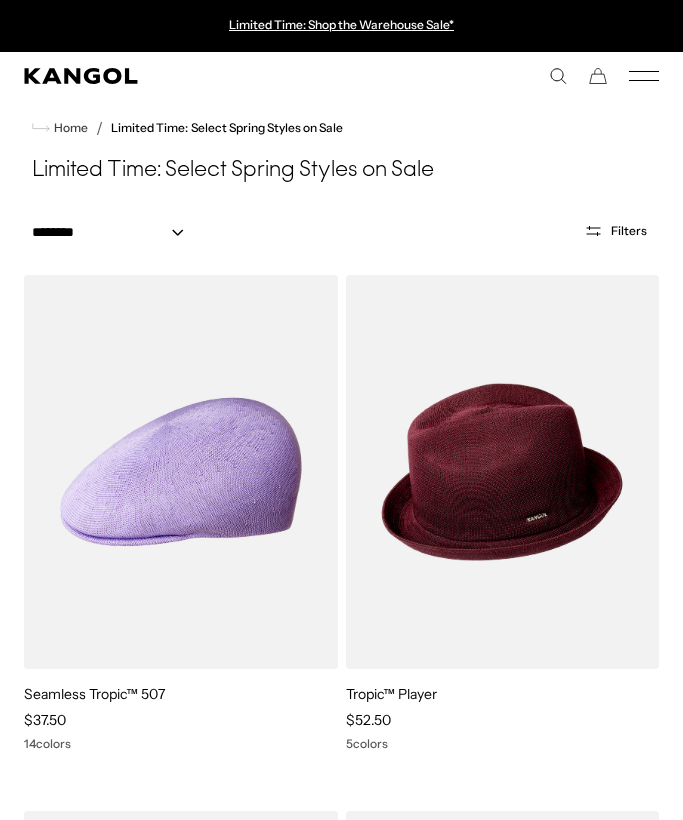 click at bounding box center (0, 0) 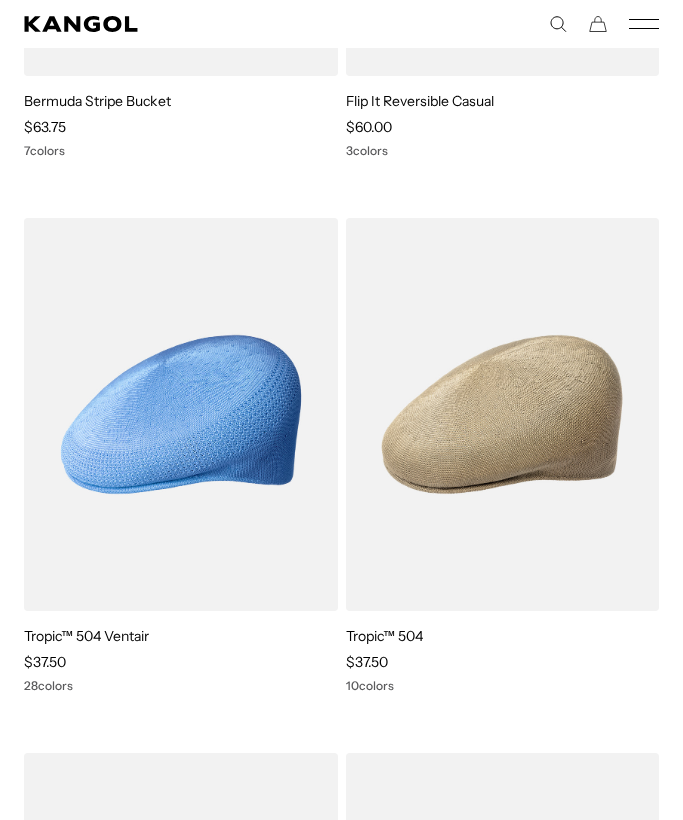 scroll, scrollTop: 1663, scrollLeft: 0, axis: vertical 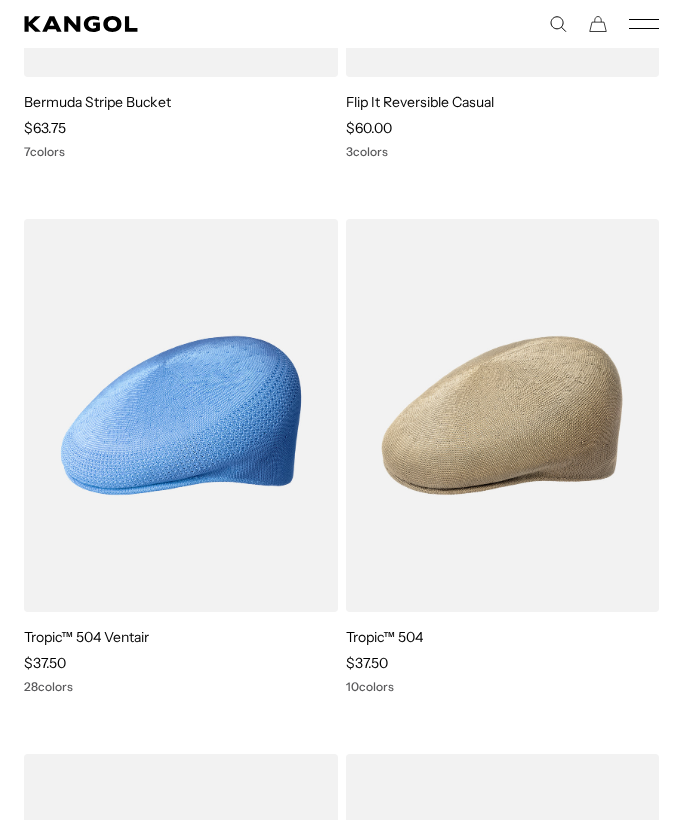 click at bounding box center (0, 0) 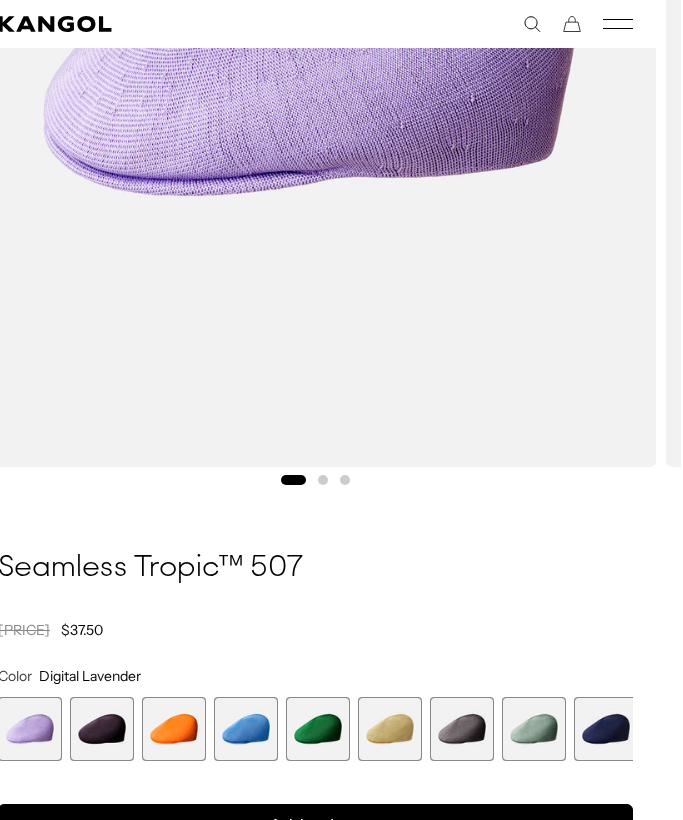scroll, scrollTop: 584, scrollLeft: 24, axis: both 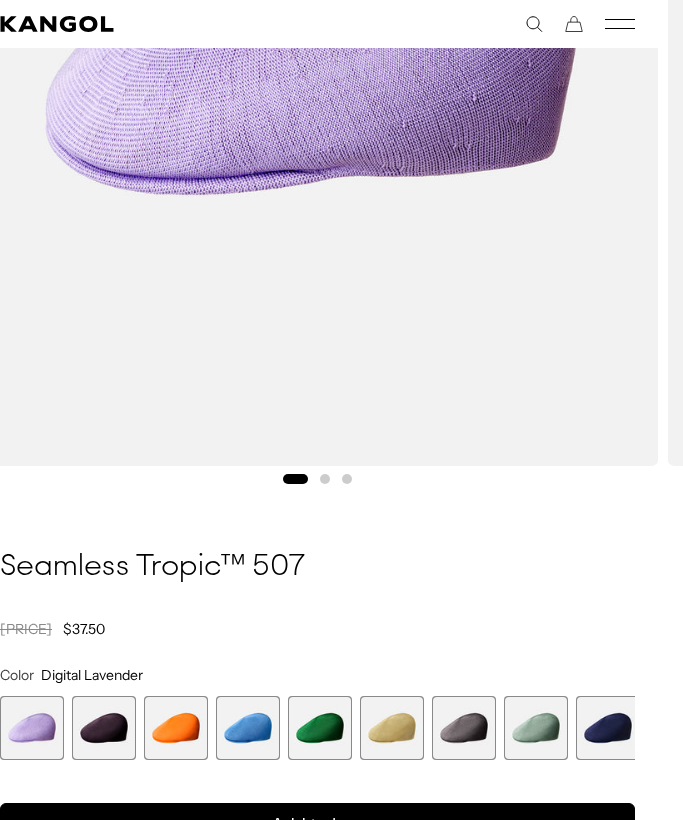 click at bounding box center (464, 728) 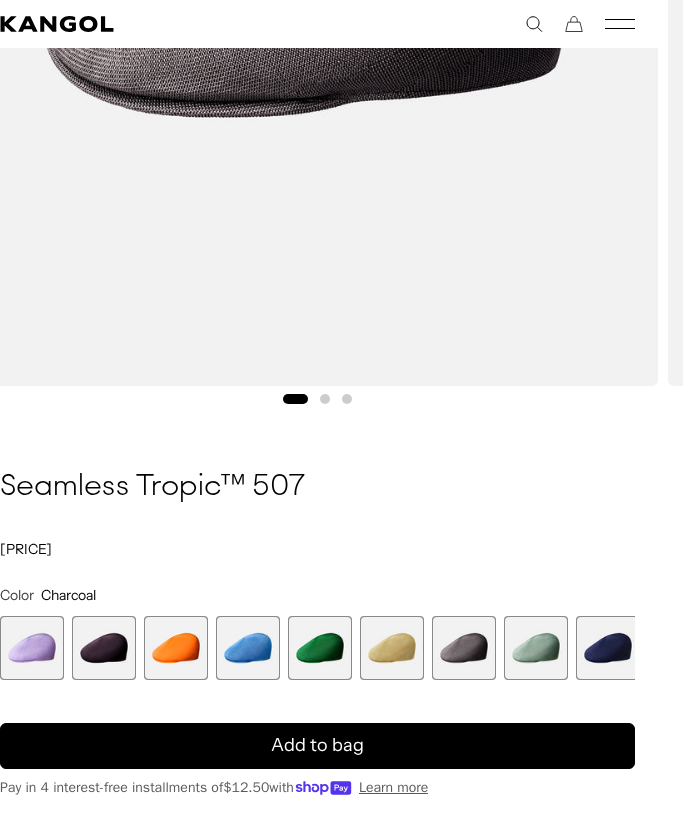 scroll, scrollTop: 669, scrollLeft: 24, axis: both 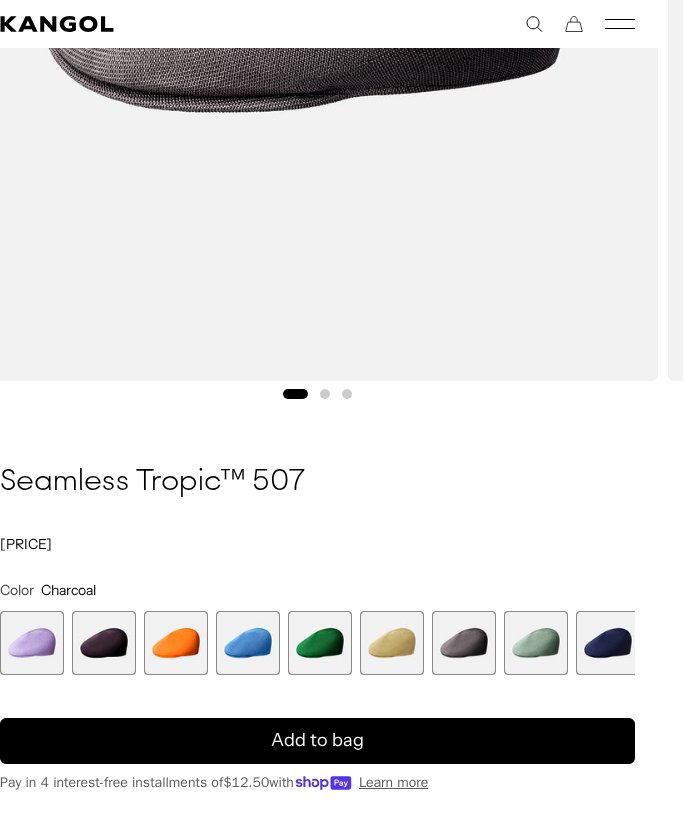 click at bounding box center (608, 643) 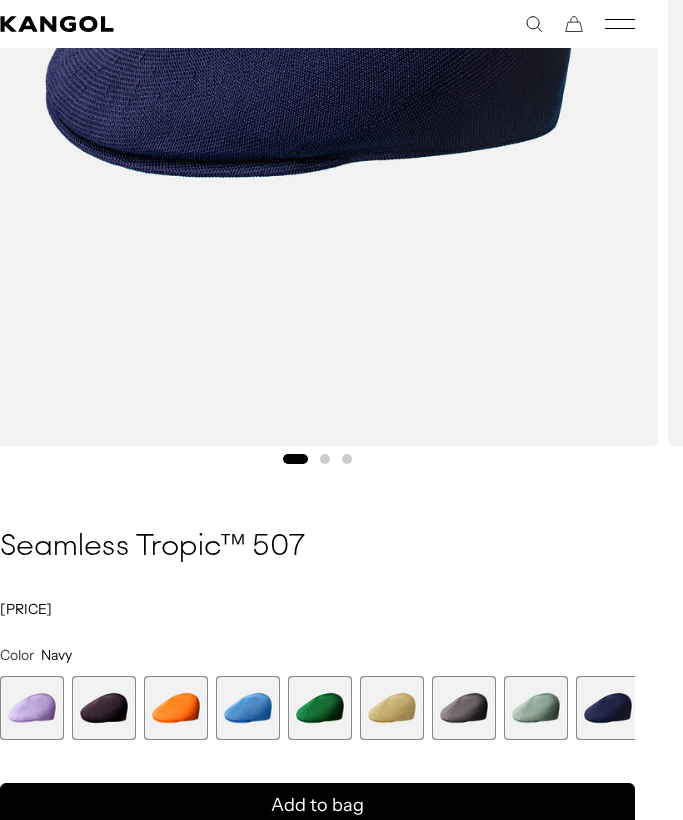 scroll, scrollTop: 611, scrollLeft: 24, axis: both 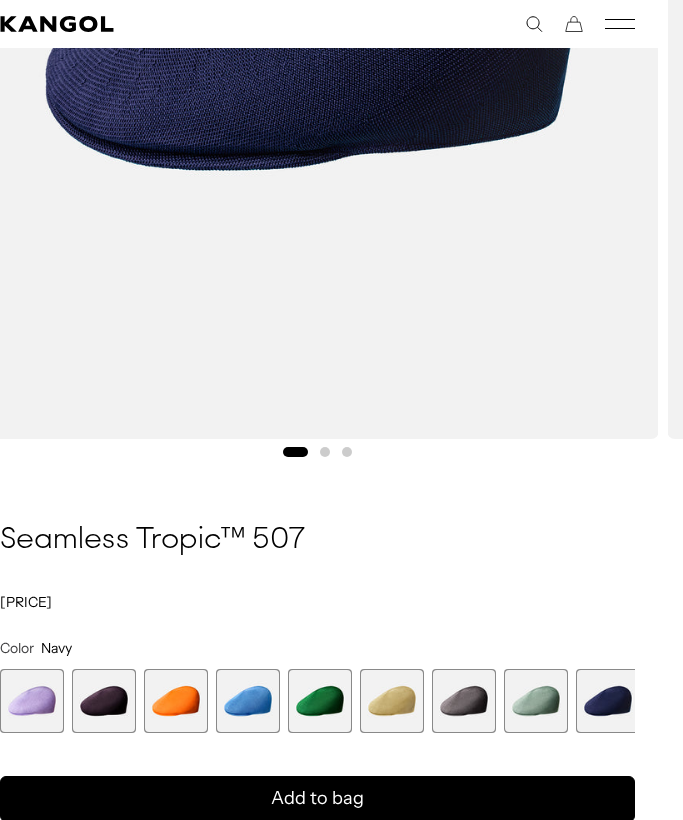 click at bounding box center (464, 701) 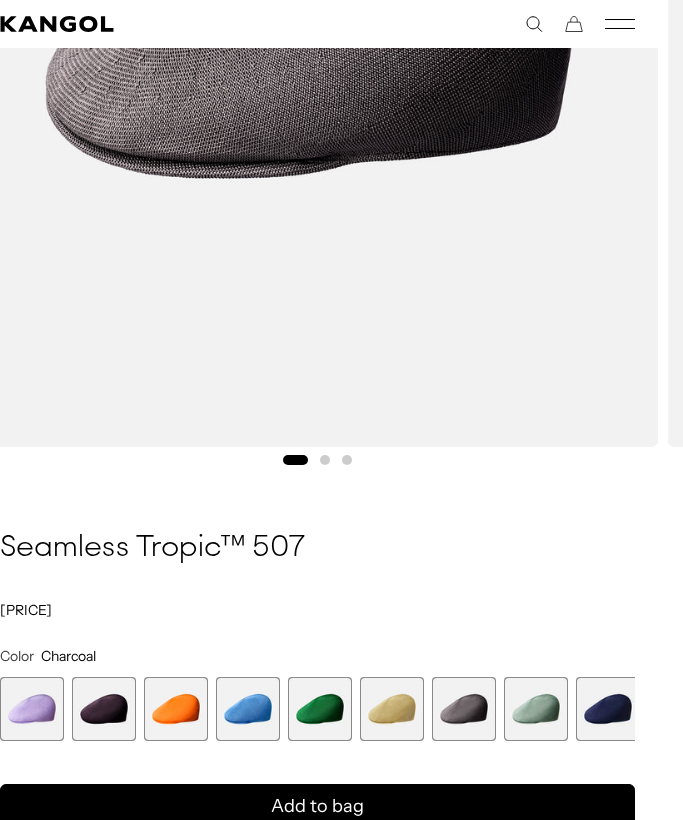 scroll, scrollTop: 604, scrollLeft: 24, axis: both 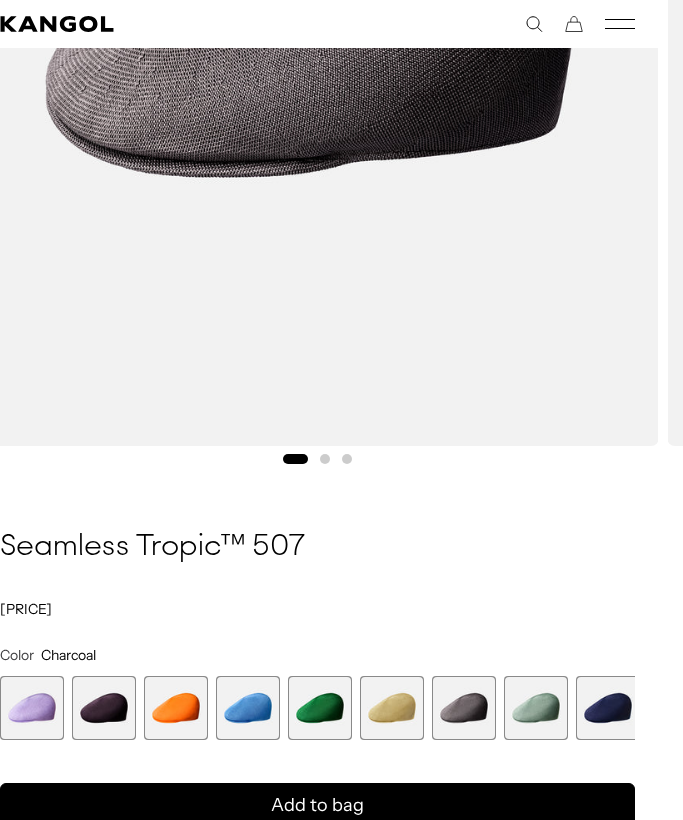 click at bounding box center [536, 708] 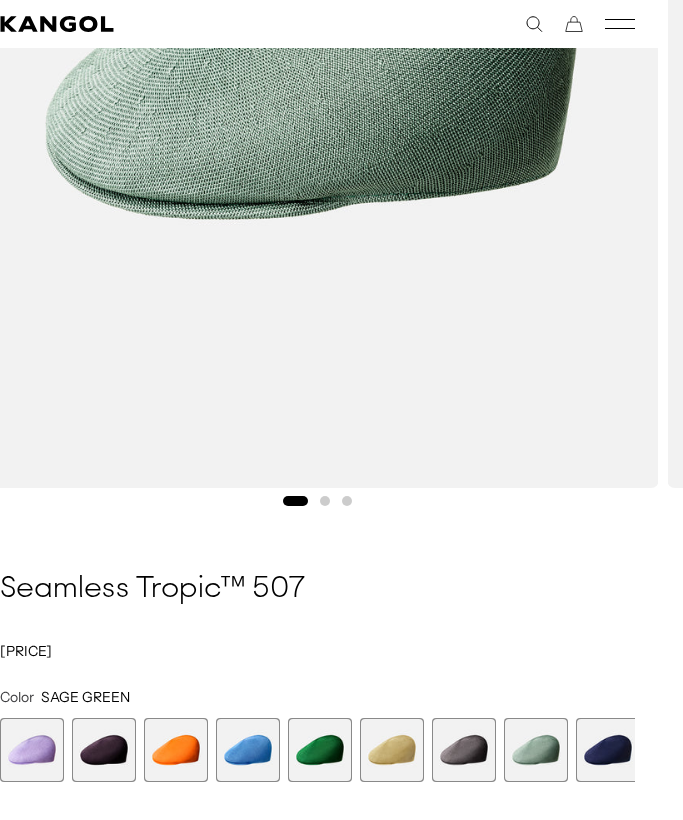 scroll, scrollTop: 563, scrollLeft: 24, axis: both 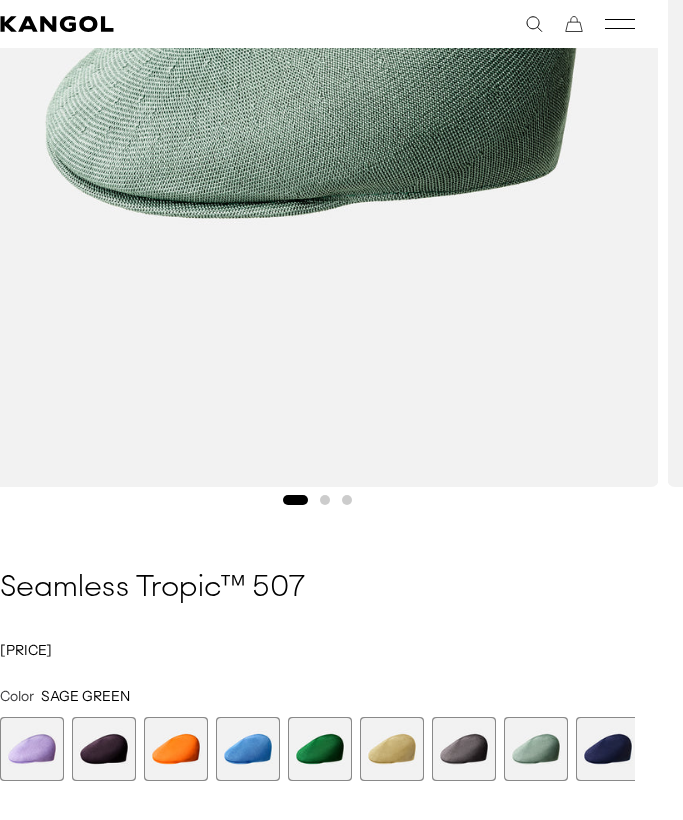 click at bounding box center (320, 749) 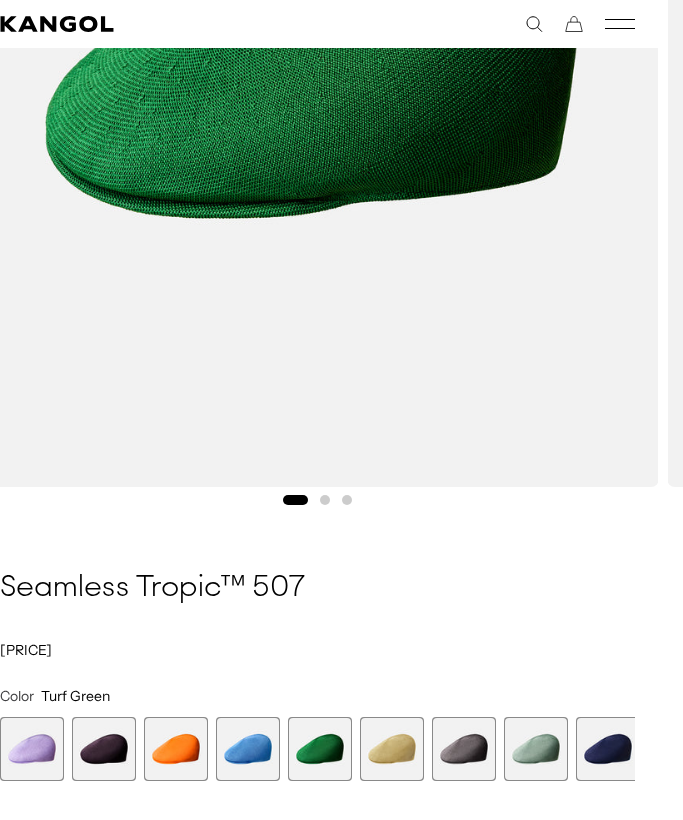 click at bounding box center [248, 749] 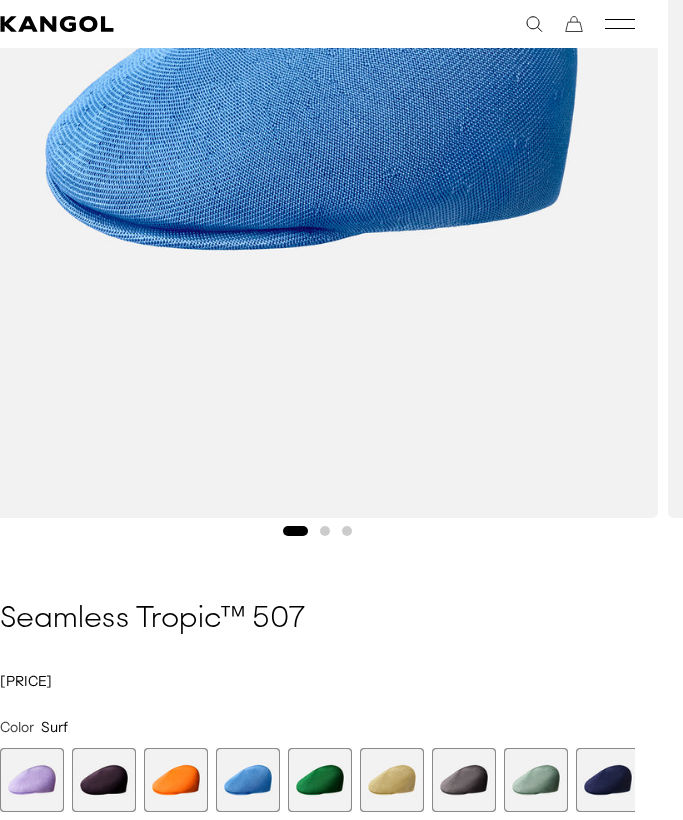scroll, scrollTop: 545, scrollLeft: 24, axis: both 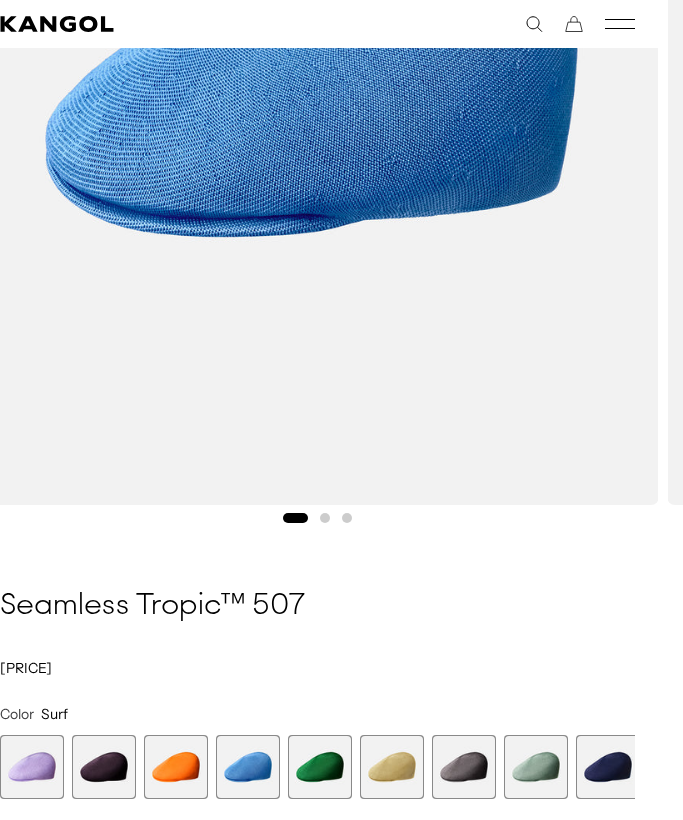 click at bounding box center (176, 767) 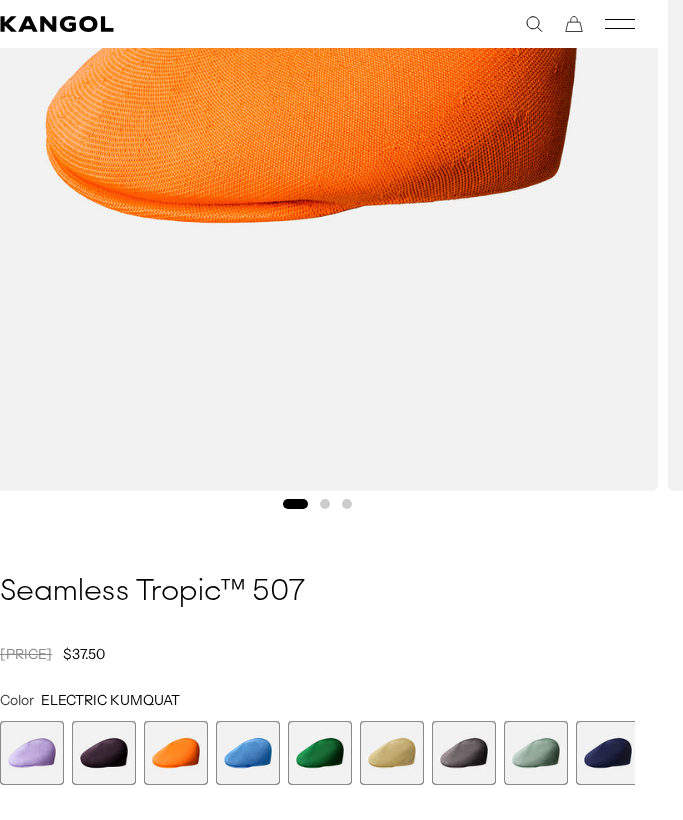 scroll, scrollTop: 564, scrollLeft: 24, axis: both 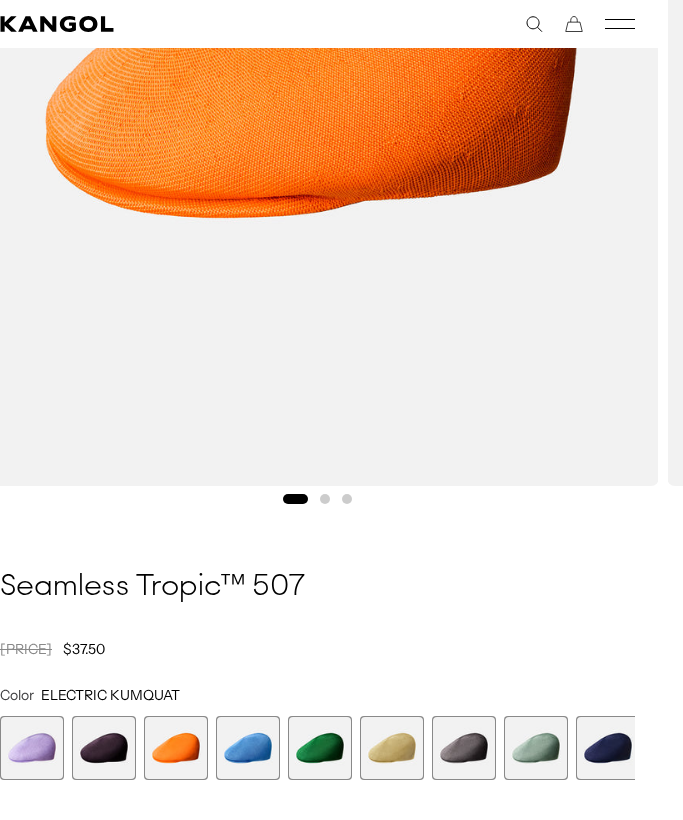 click at bounding box center (32, 748) 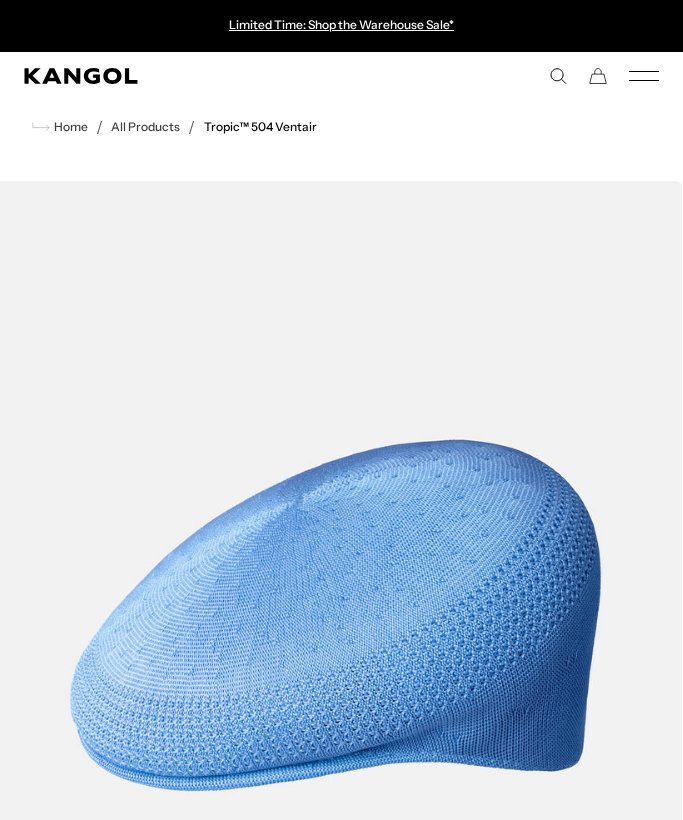 scroll, scrollTop: 0, scrollLeft: 0, axis: both 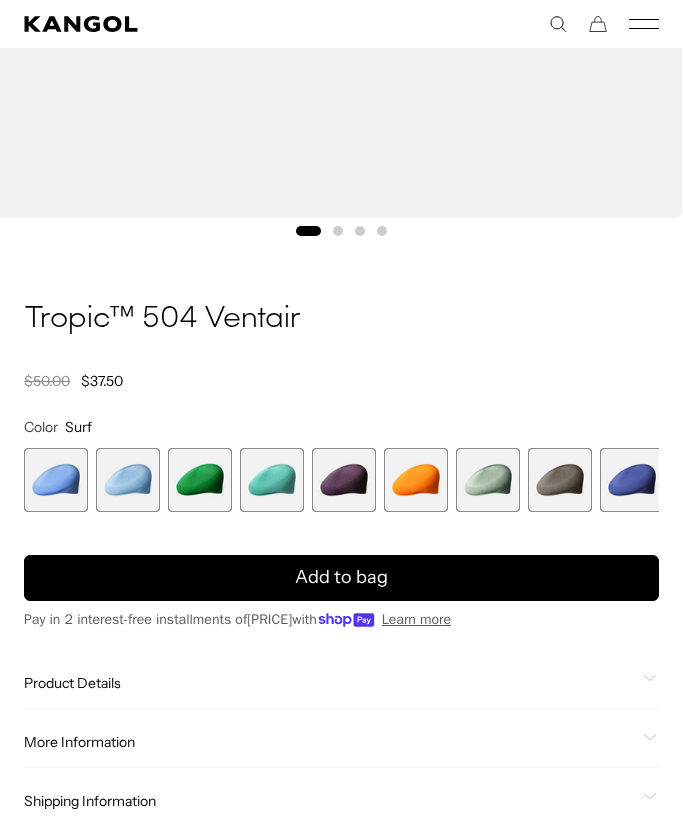 click at bounding box center (632, 480) 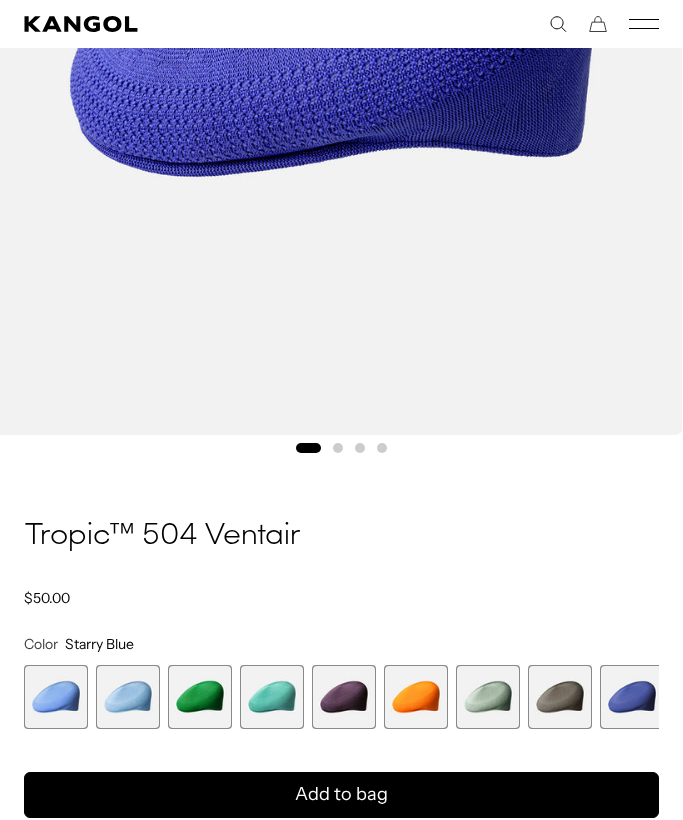 scroll, scrollTop: 616, scrollLeft: 0, axis: vertical 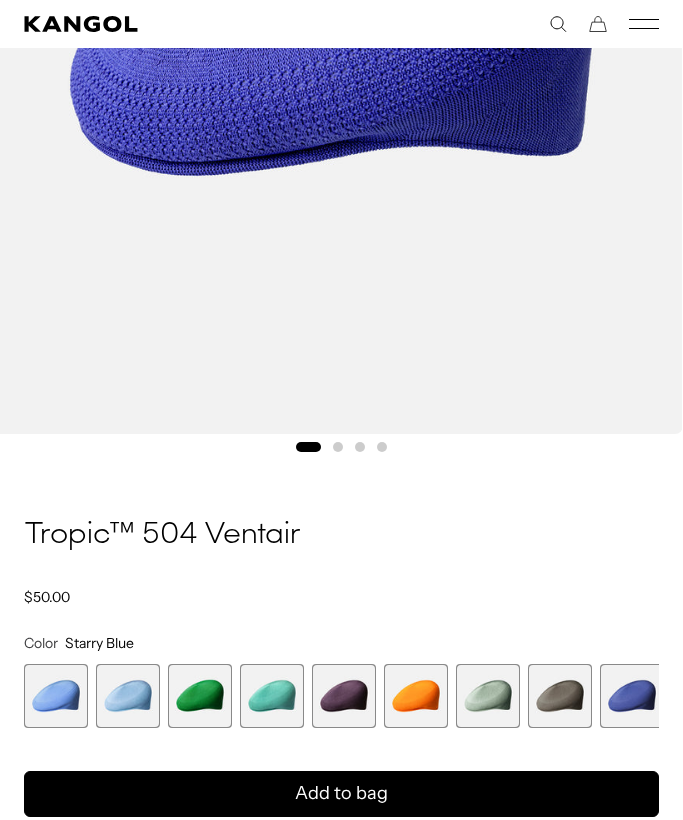 click at bounding box center [560, 696] 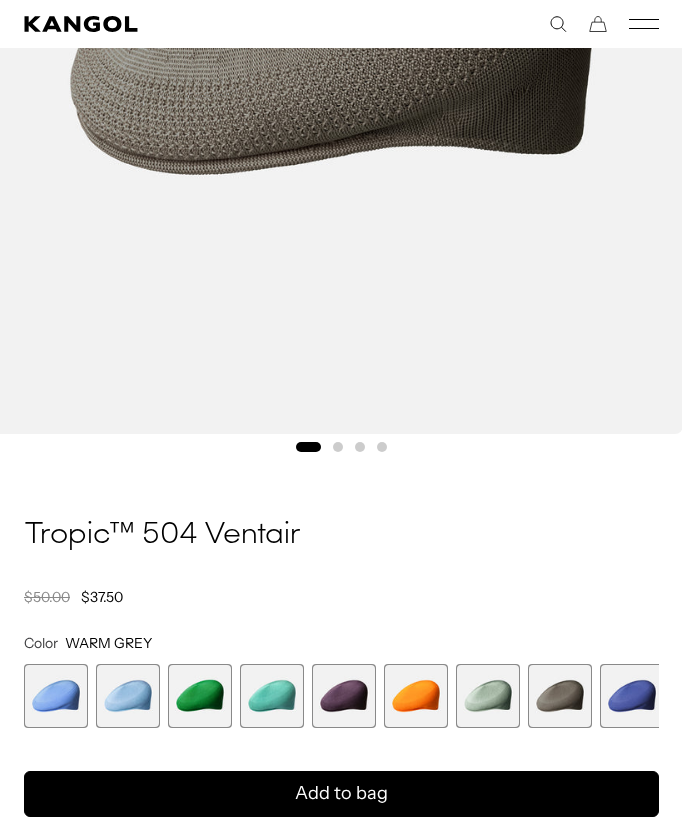click at bounding box center (488, 696) 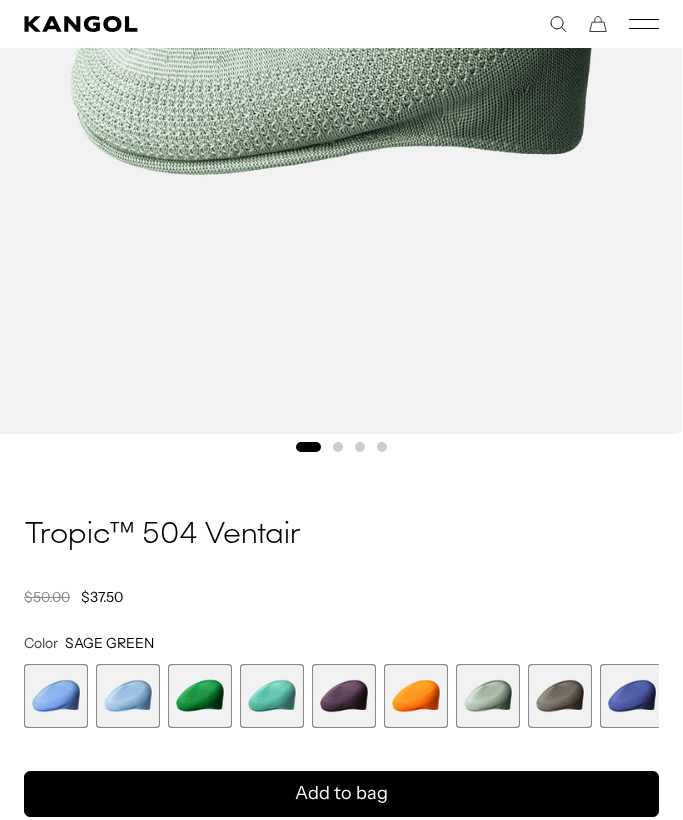 click at bounding box center [488, 696] 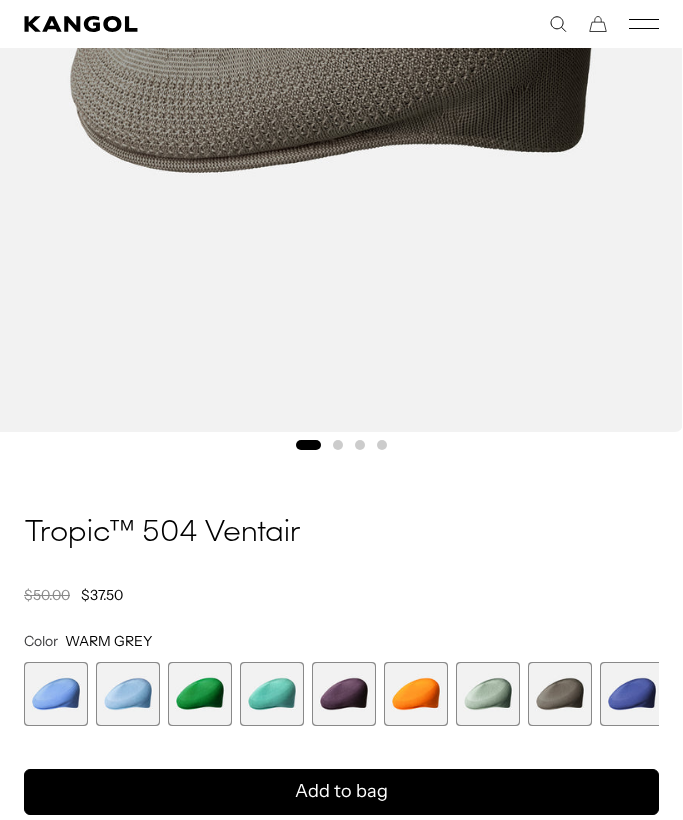 scroll, scrollTop: 623, scrollLeft: 0, axis: vertical 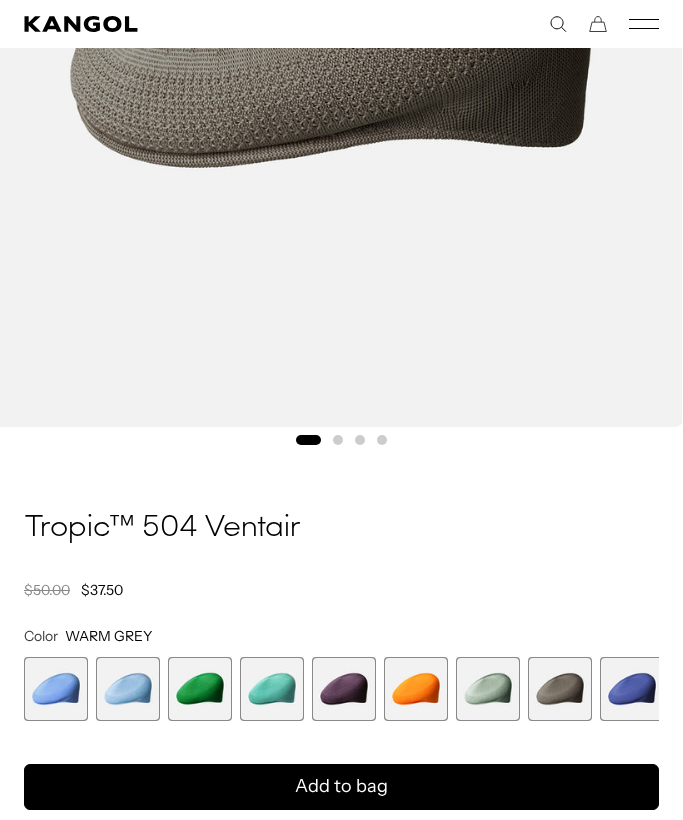 click at bounding box center [344, 689] 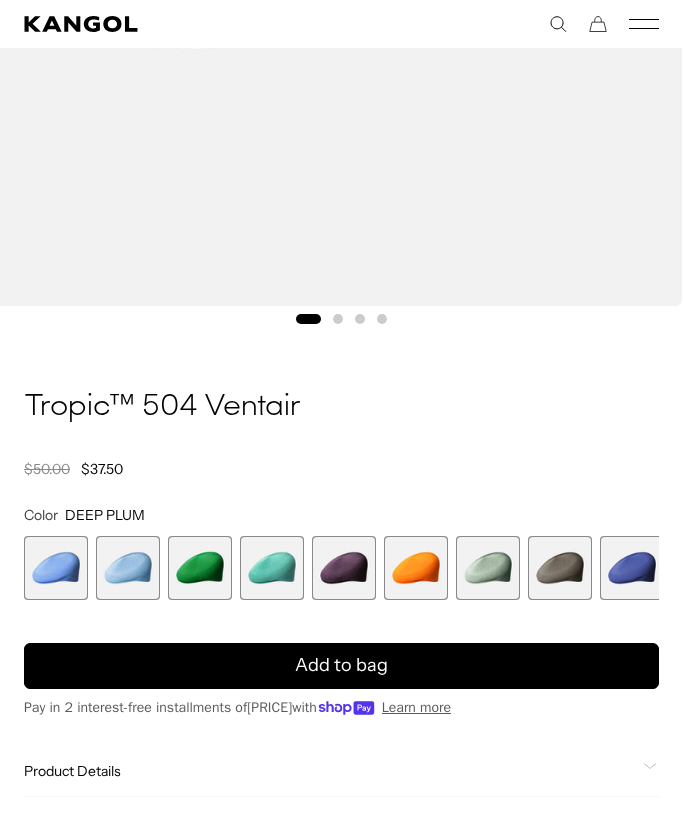 scroll, scrollTop: 731, scrollLeft: 0, axis: vertical 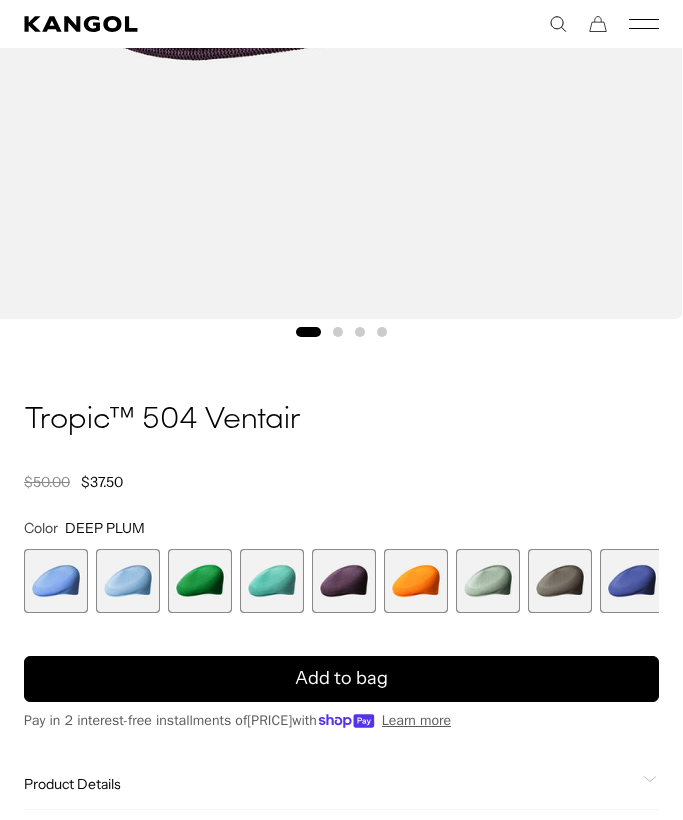 click at bounding box center (128, 581) 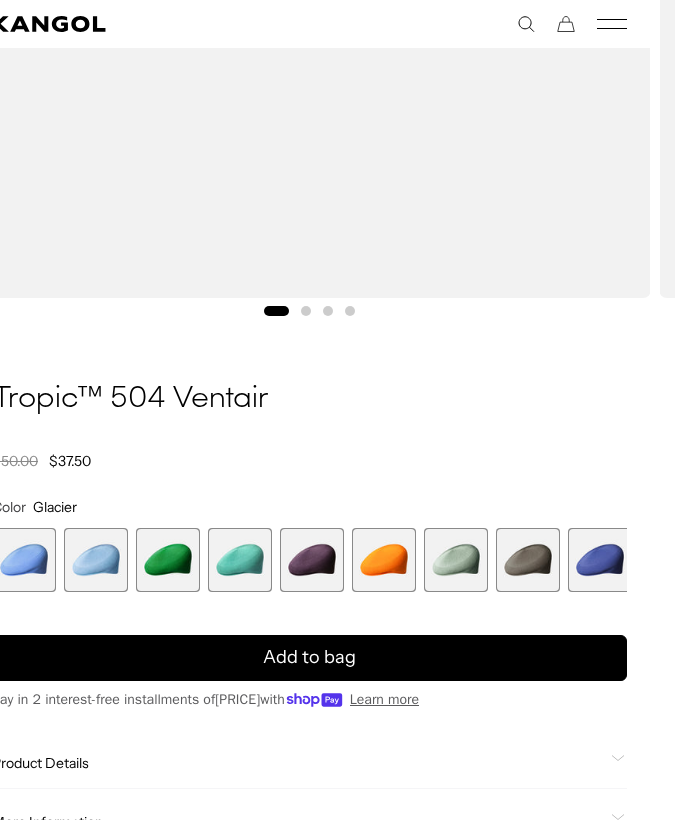 scroll, scrollTop: 752, scrollLeft: 24, axis: both 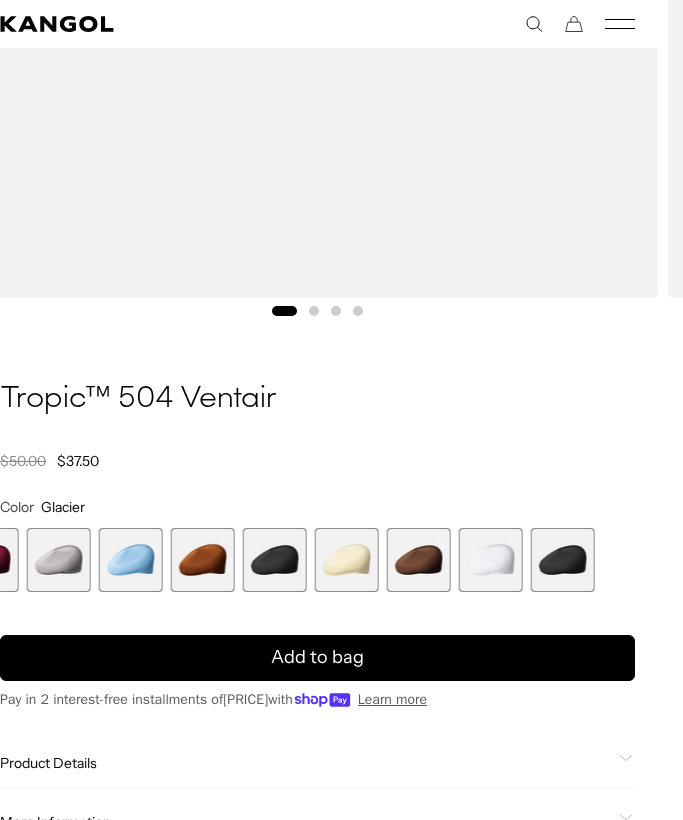 click at bounding box center [347, 560] 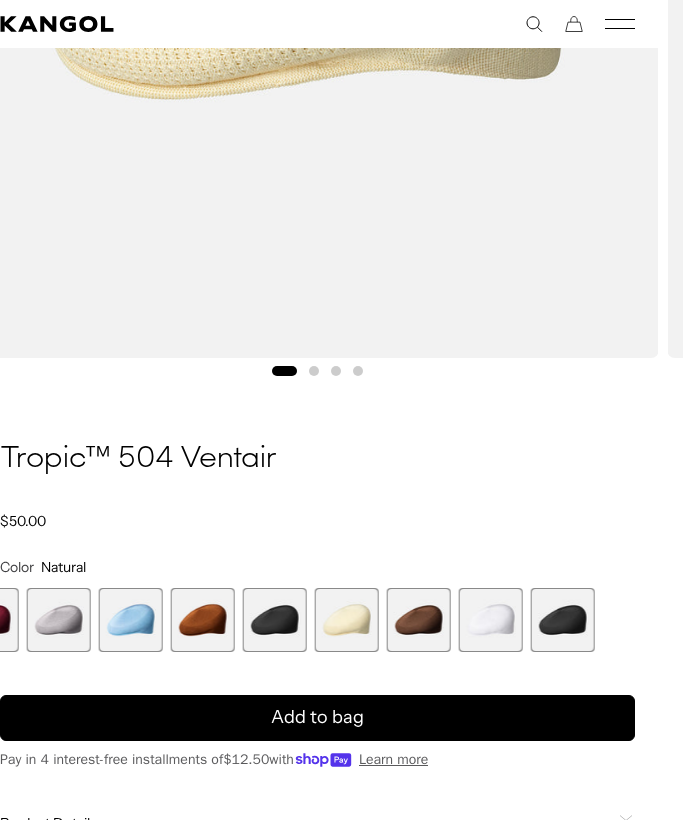 scroll, scrollTop: 693, scrollLeft: 24, axis: both 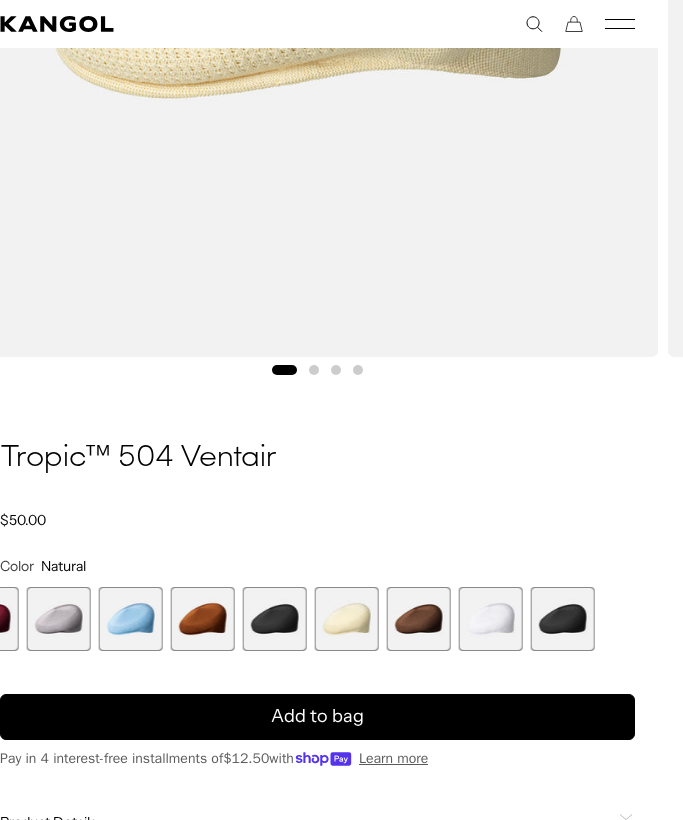 click at bounding box center [491, 619] 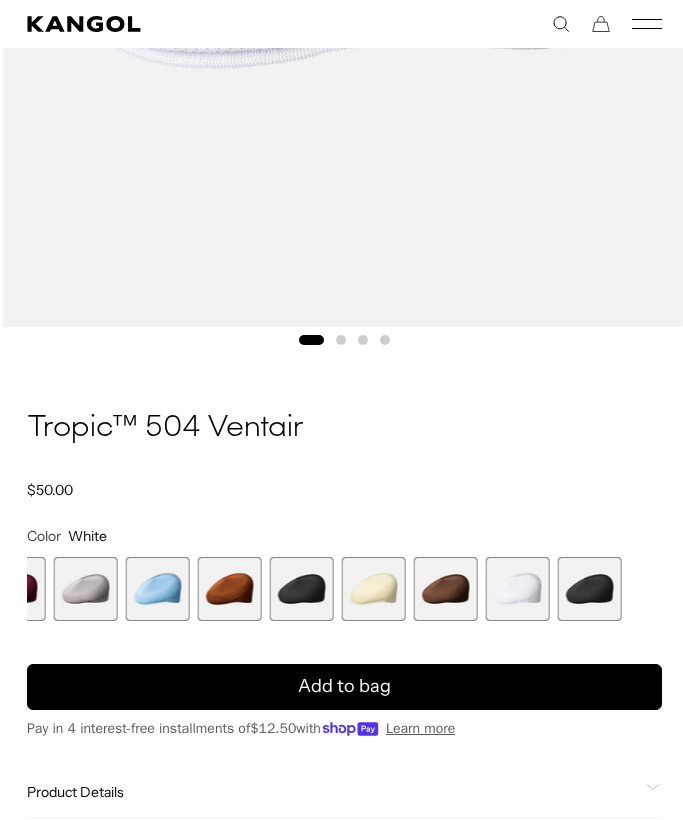 scroll, scrollTop: 724, scrollLeft: 0, axis: vertical 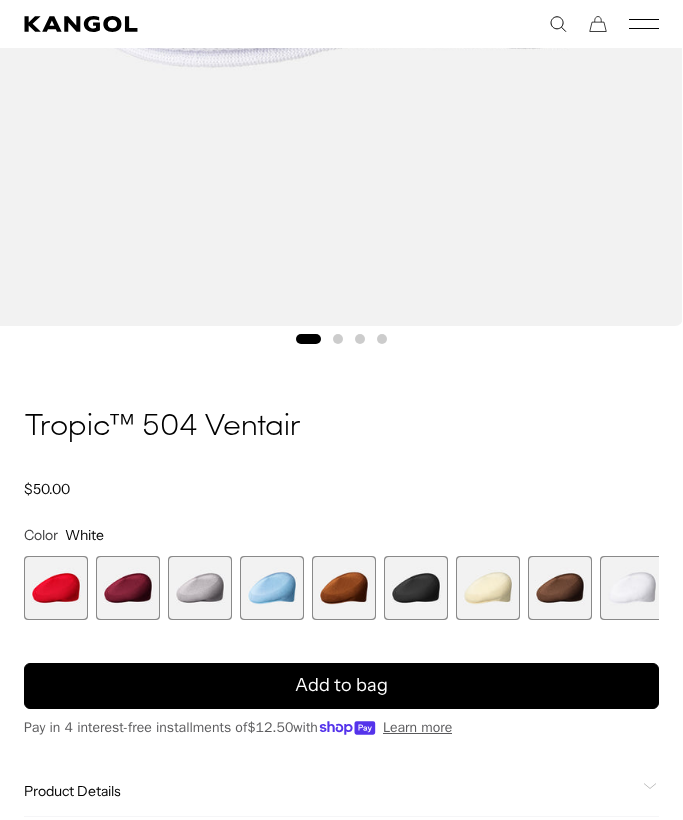 click at bounding box center (200, 588) 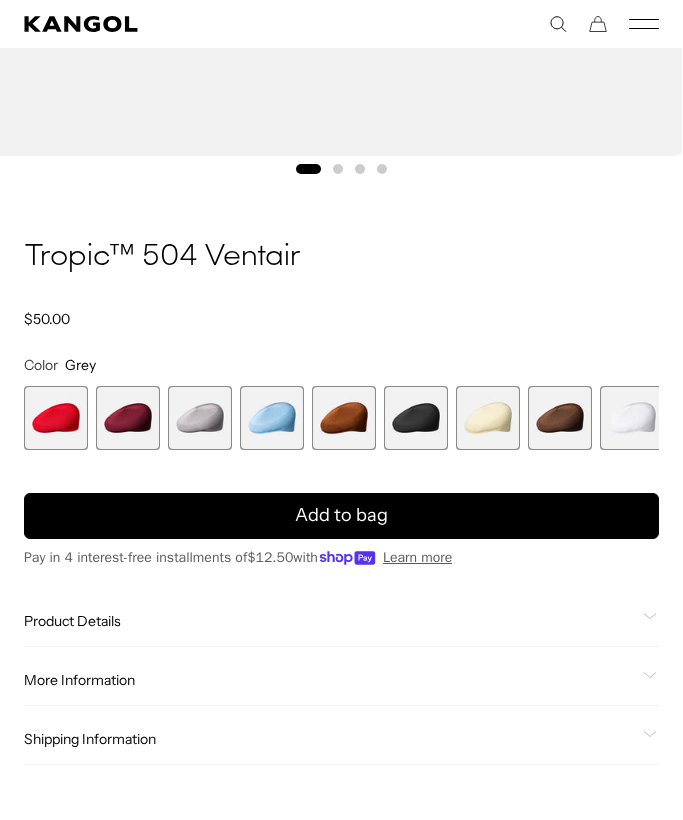 scroll, scrollTop: 585, scrollLeft: 0, axis: vertical 